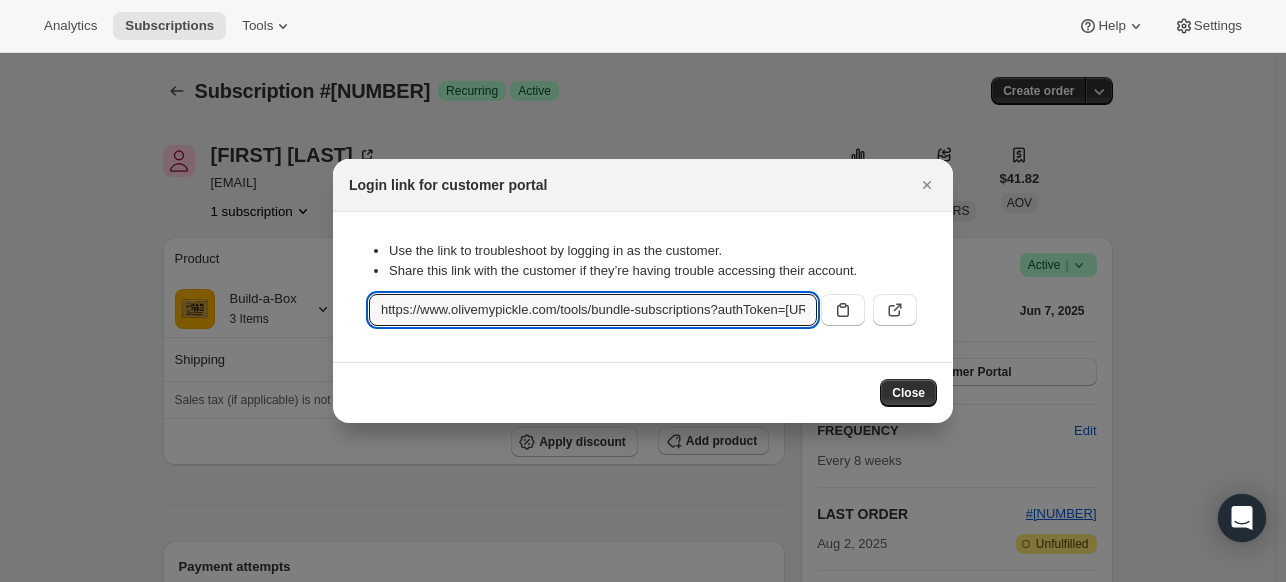 scroll, scrollTop: 0, scrollLeft: 0, axis: both 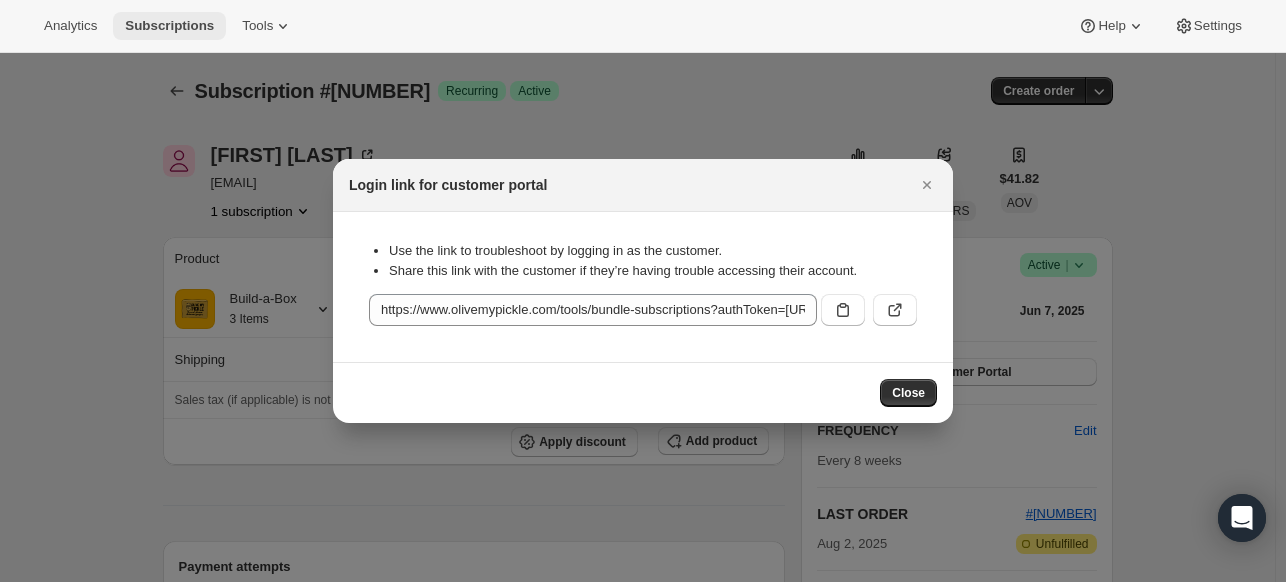 click on "Subscriptions" at bounding box center [169, 26] 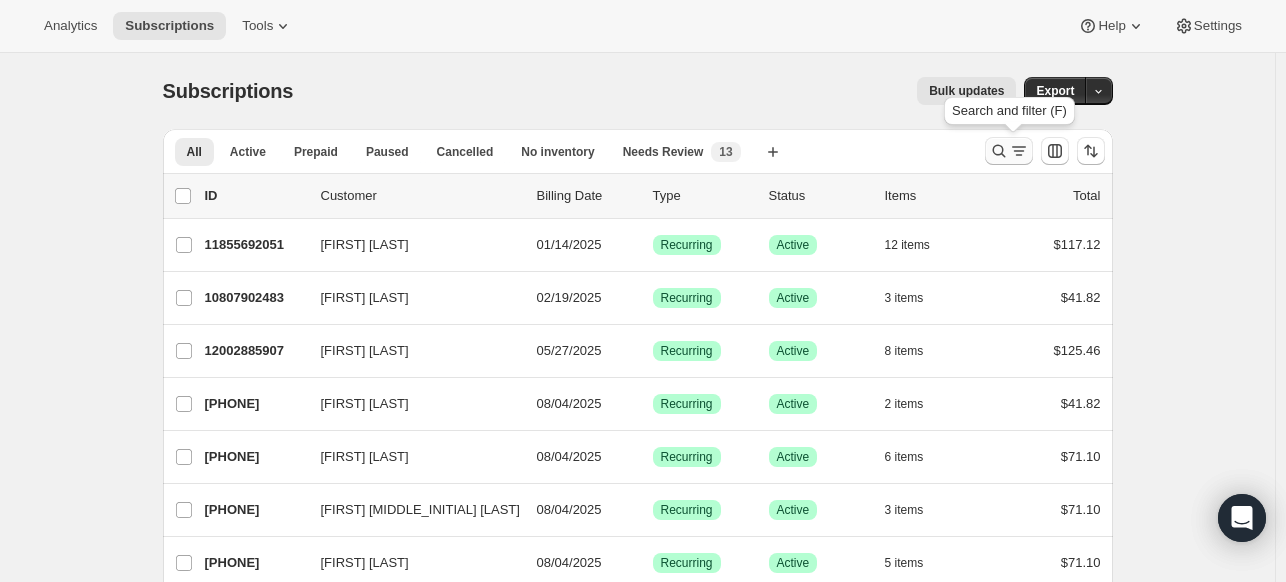 click 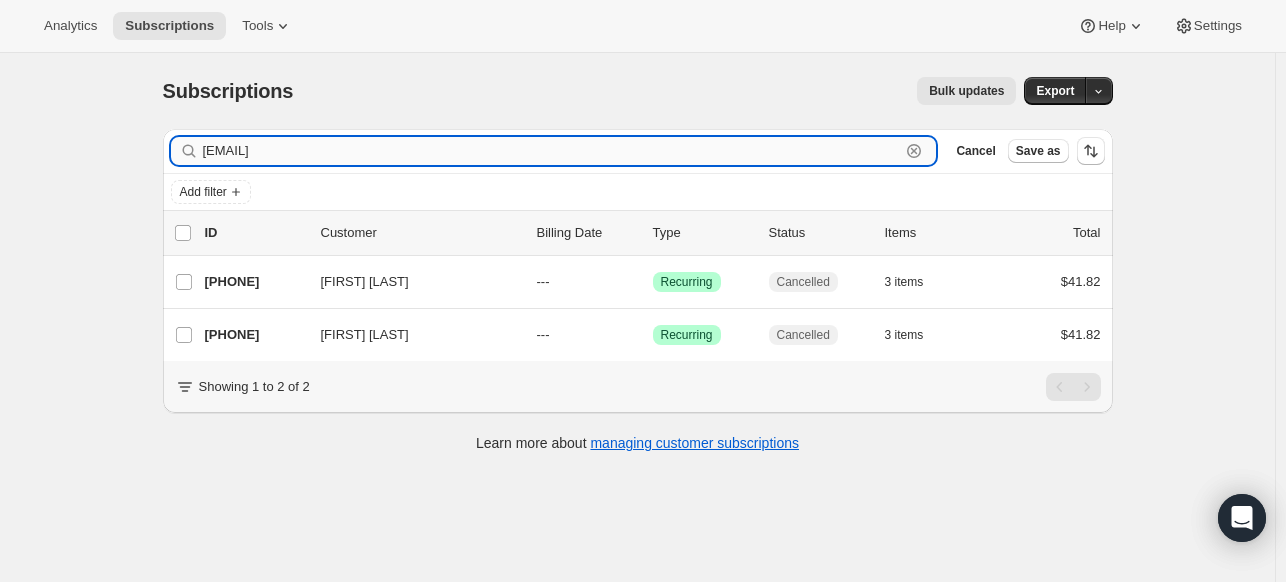click on "[EMAIL]" at bounding box center (552, 151) 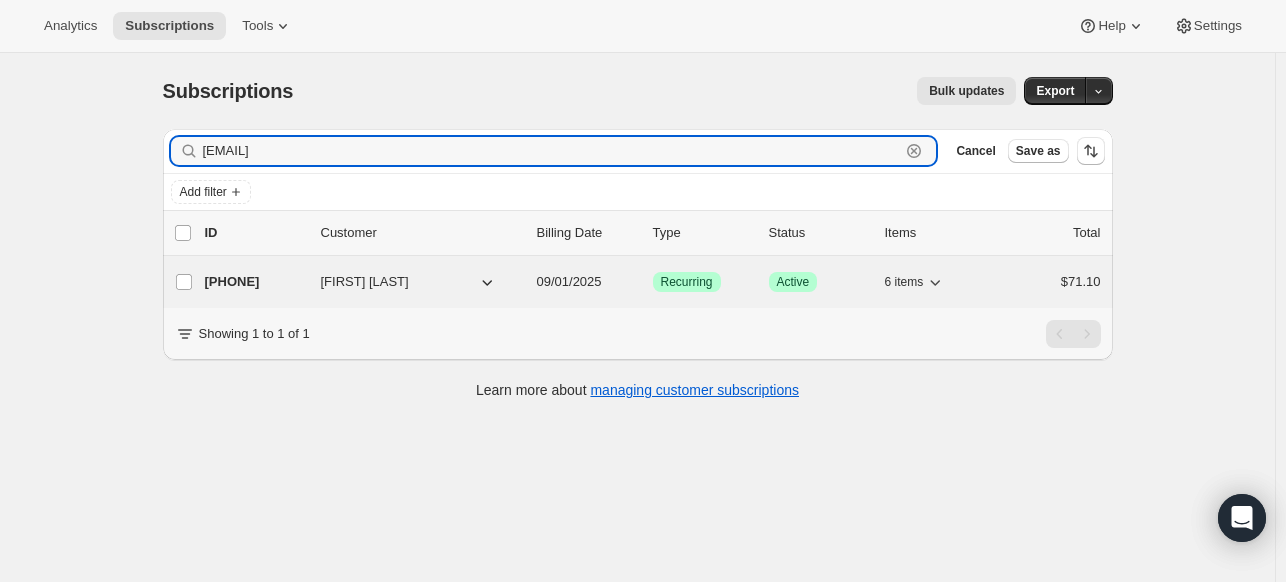 type on "[EMAIL]" 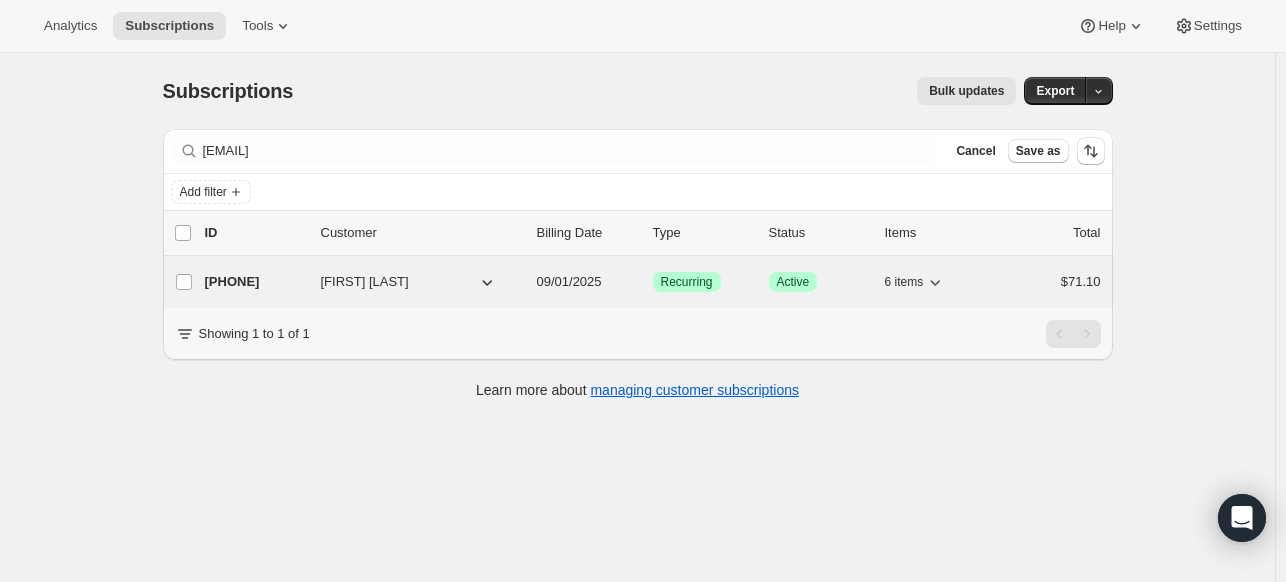 click on "[PHONE]" at bounding box center [255, 282] 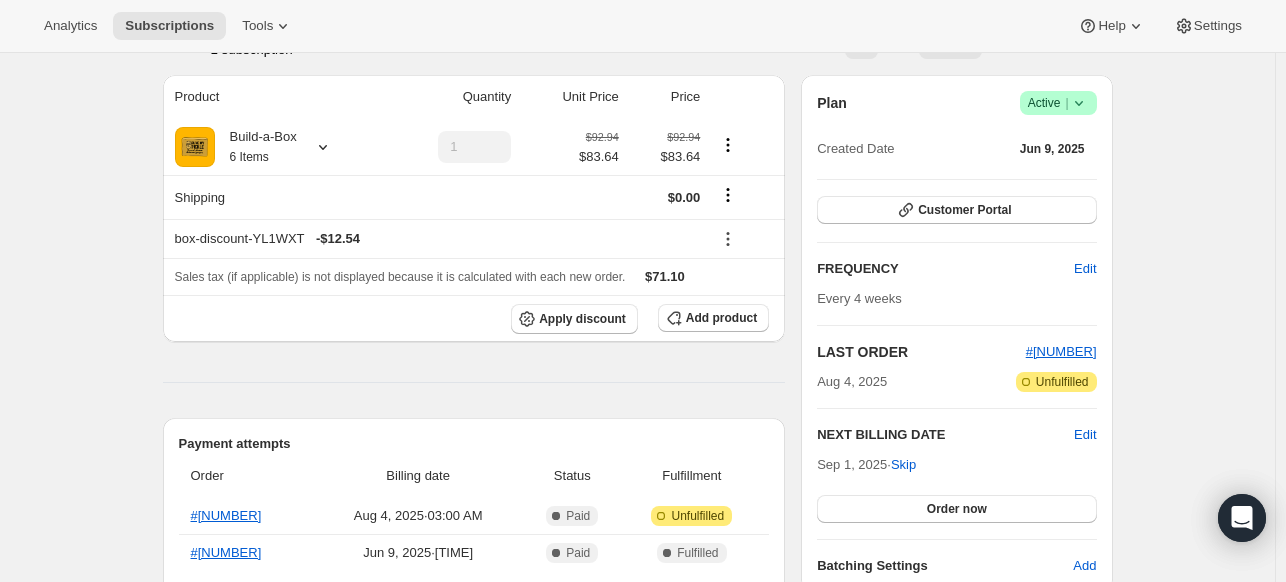 scroll, scrollTop: 0, scrollLeft: 0, axis: both 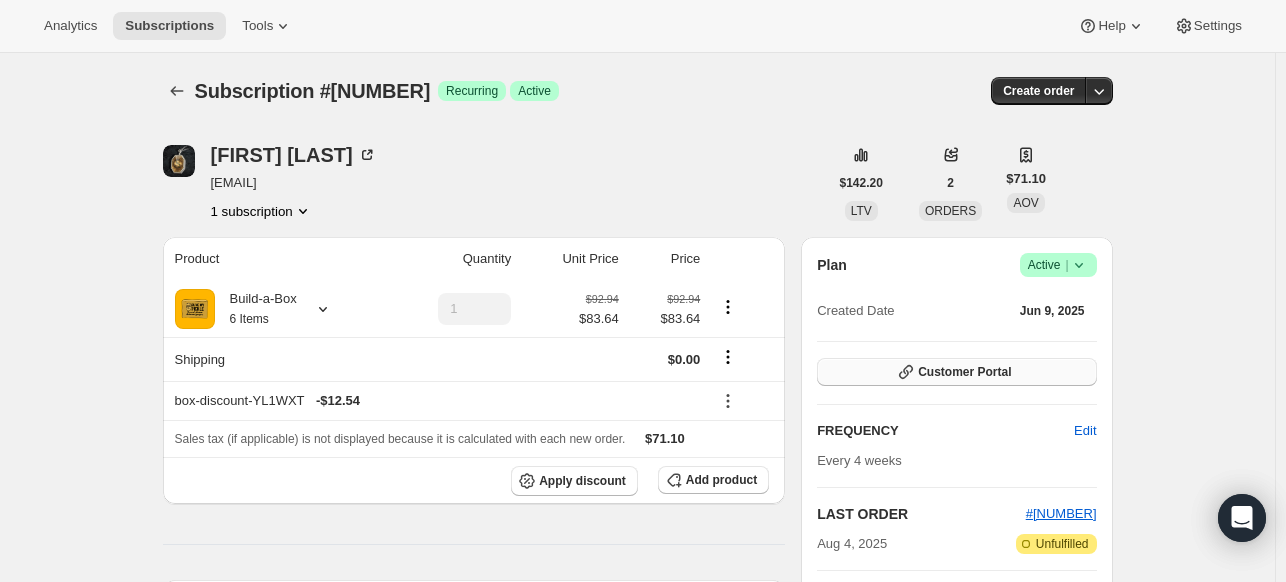 click on "Customer Portal" at bounding box center [964, 372] 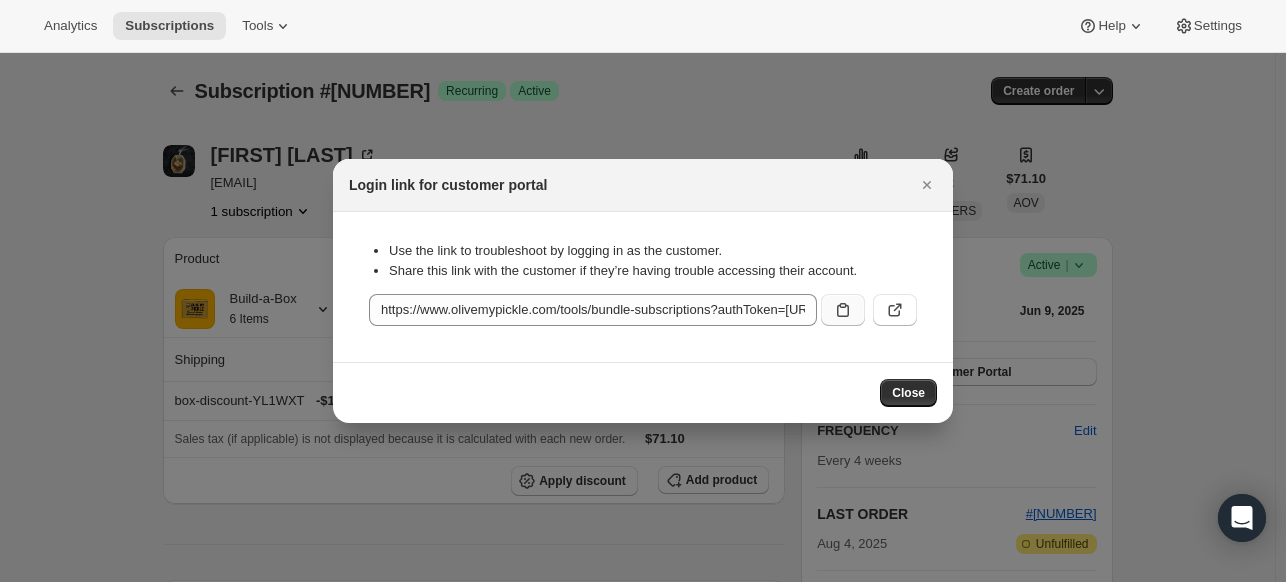click 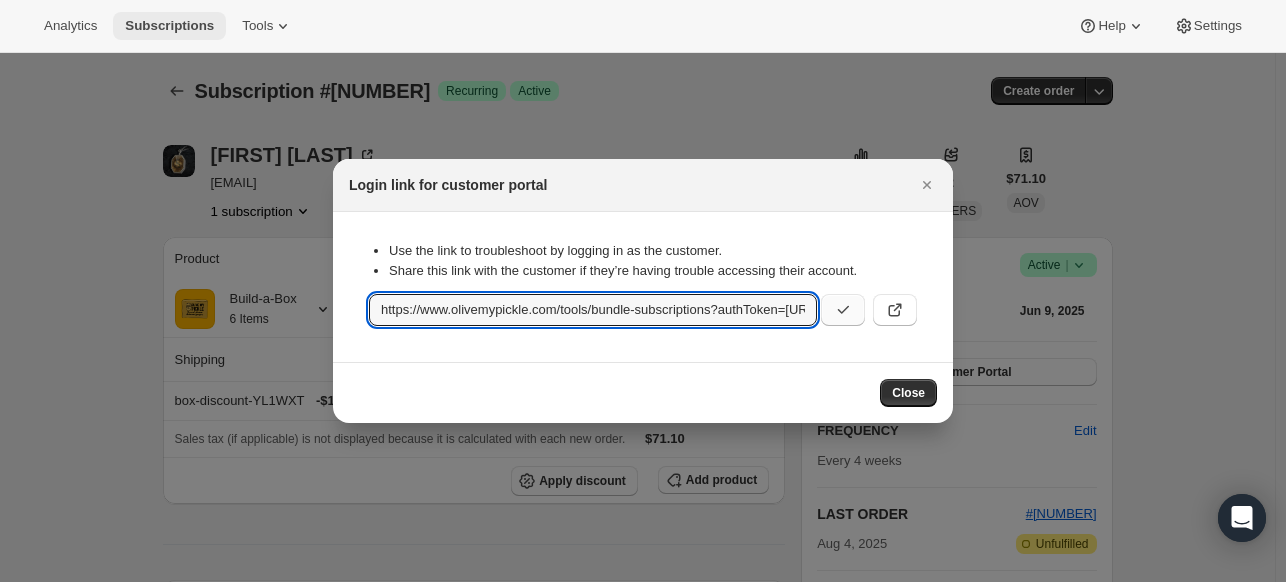 click on "Subscriptions" at bounding box center (169, 26) 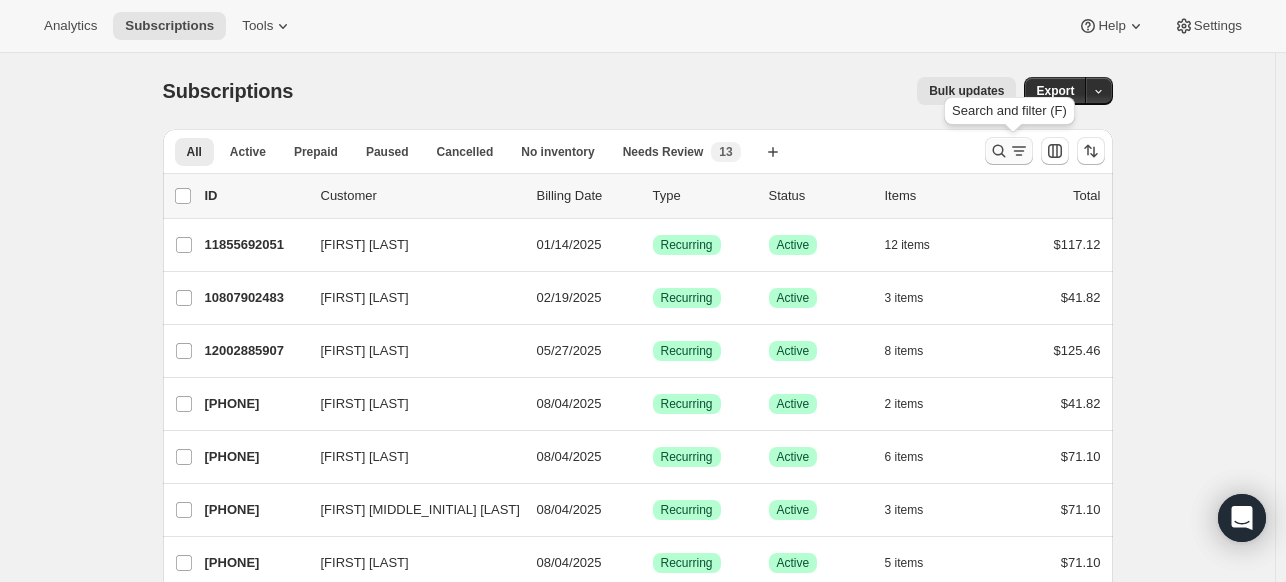 click 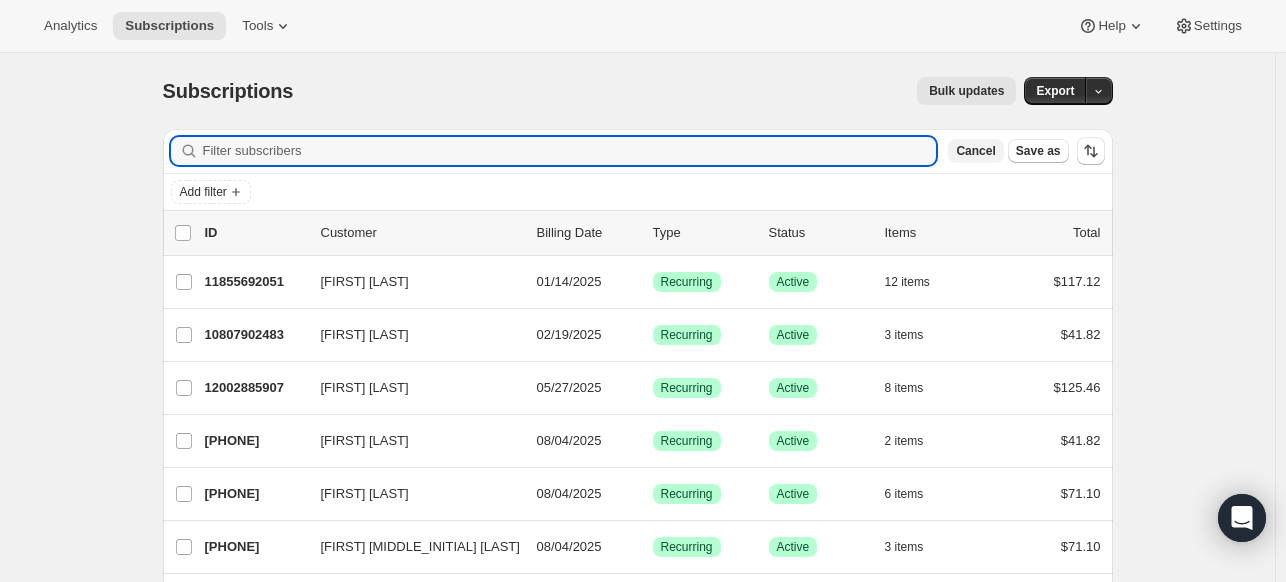 paste on "[EMAIL]" 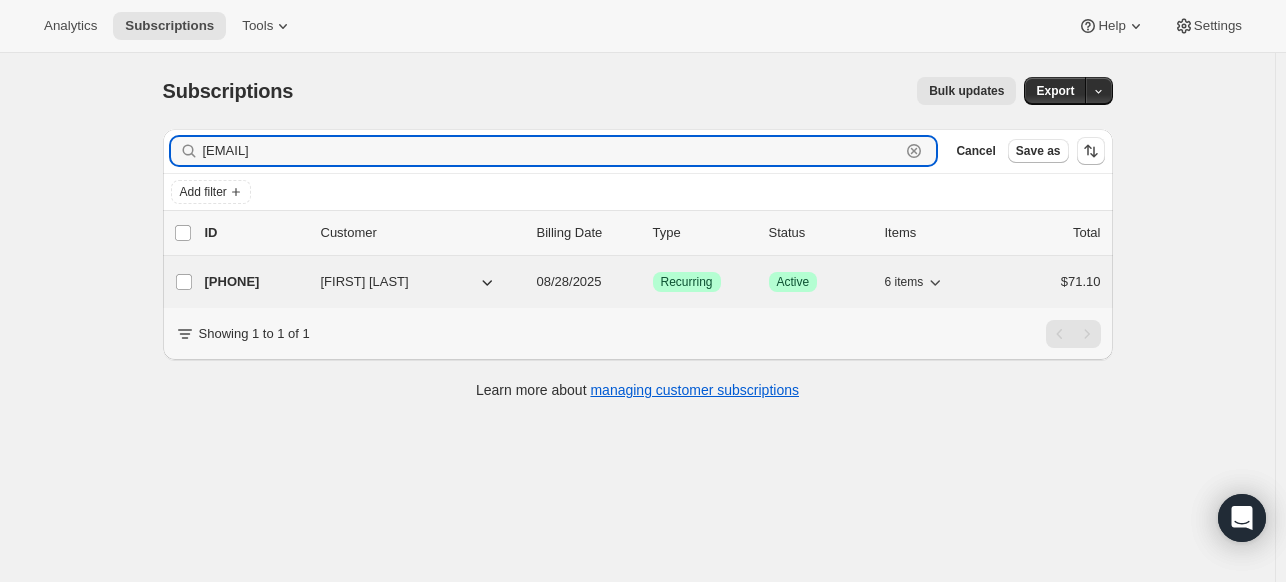 type on "[EMAIL]" 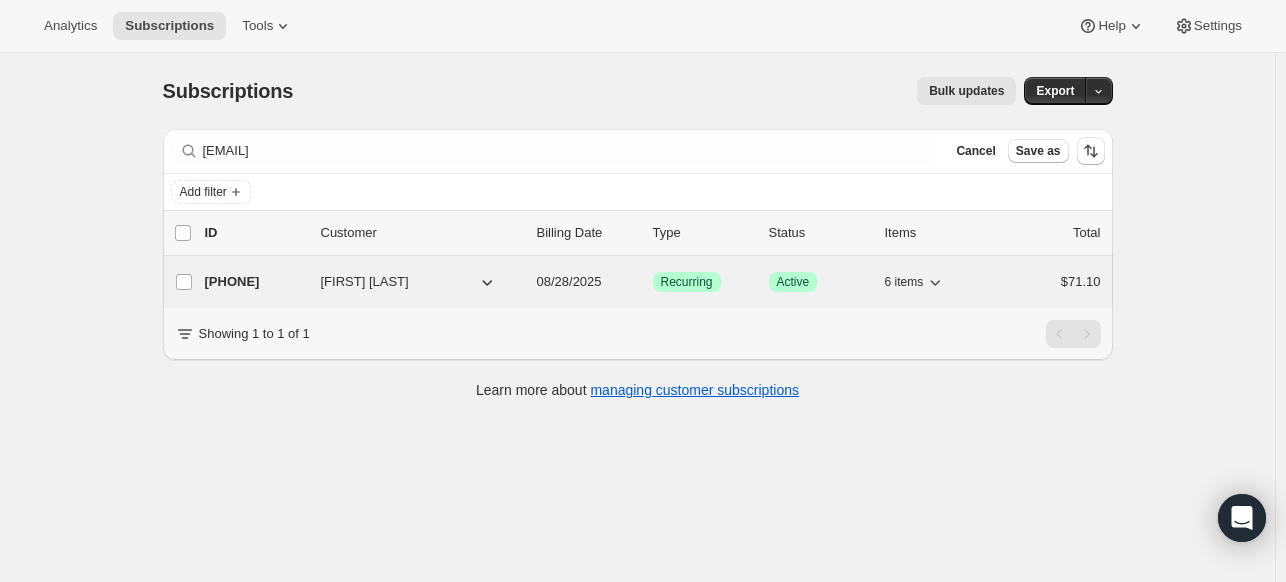 click on "[PHONE]" at bounding box center (255, 282) 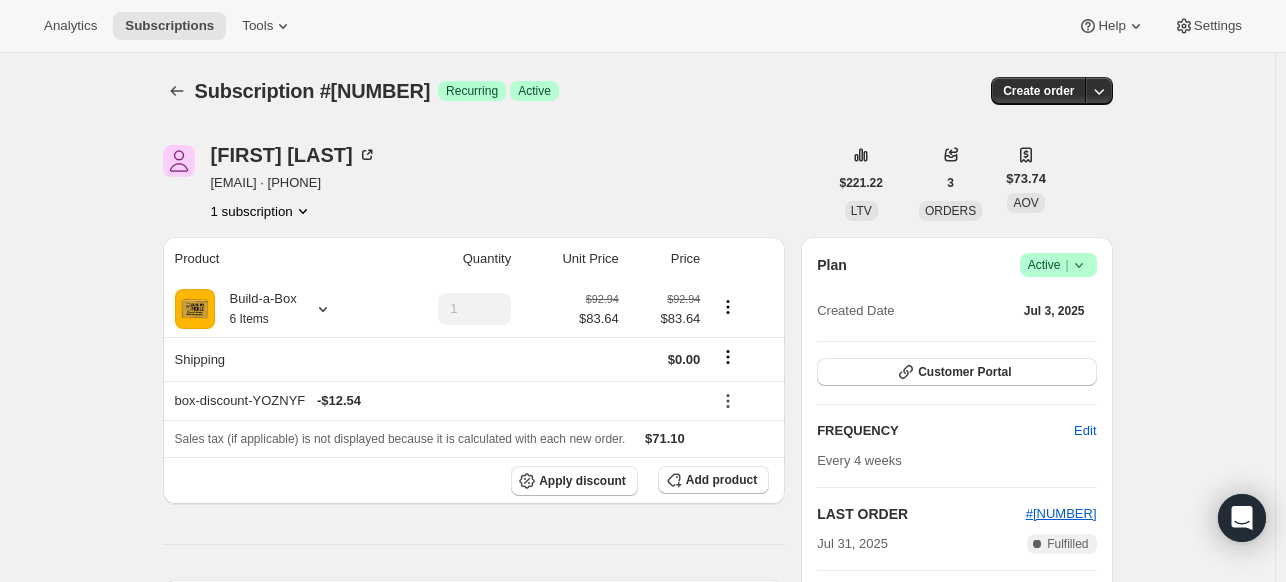 click 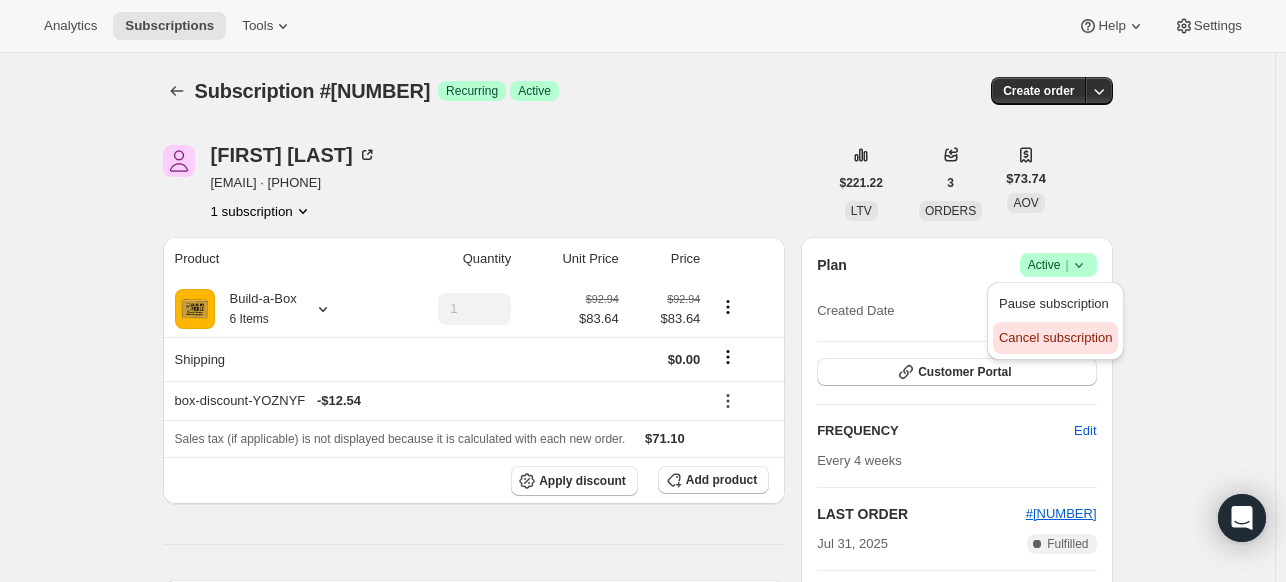 click on "Cancel subscription" at bounding box center [1055, 338] 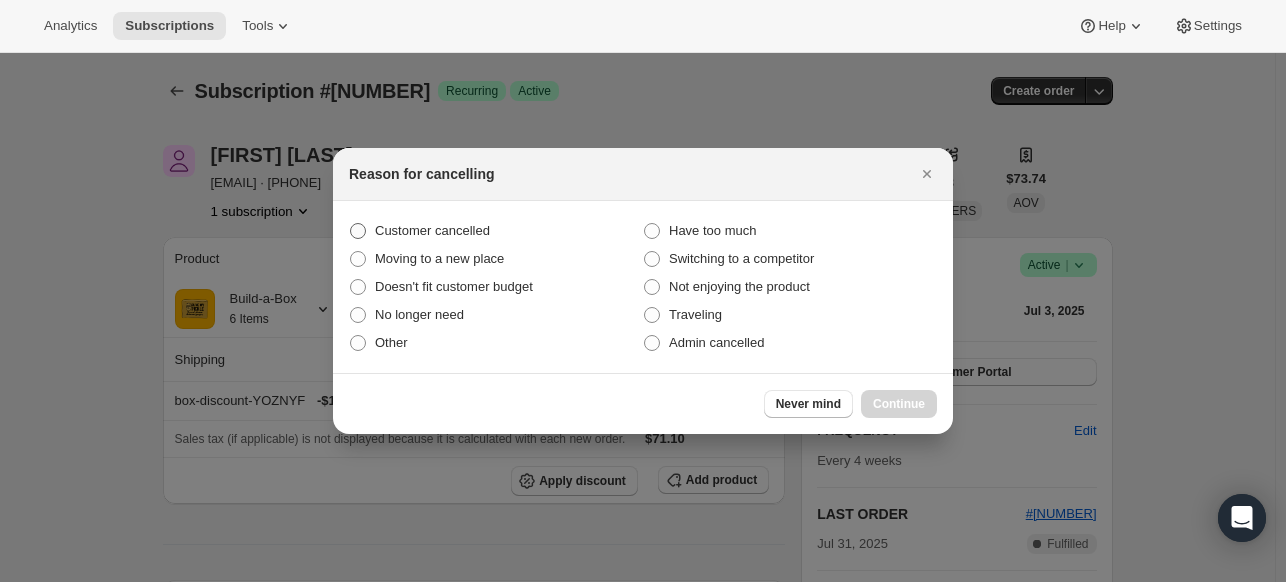 click on "Customer cancelled" at bounding box center (432, 230) 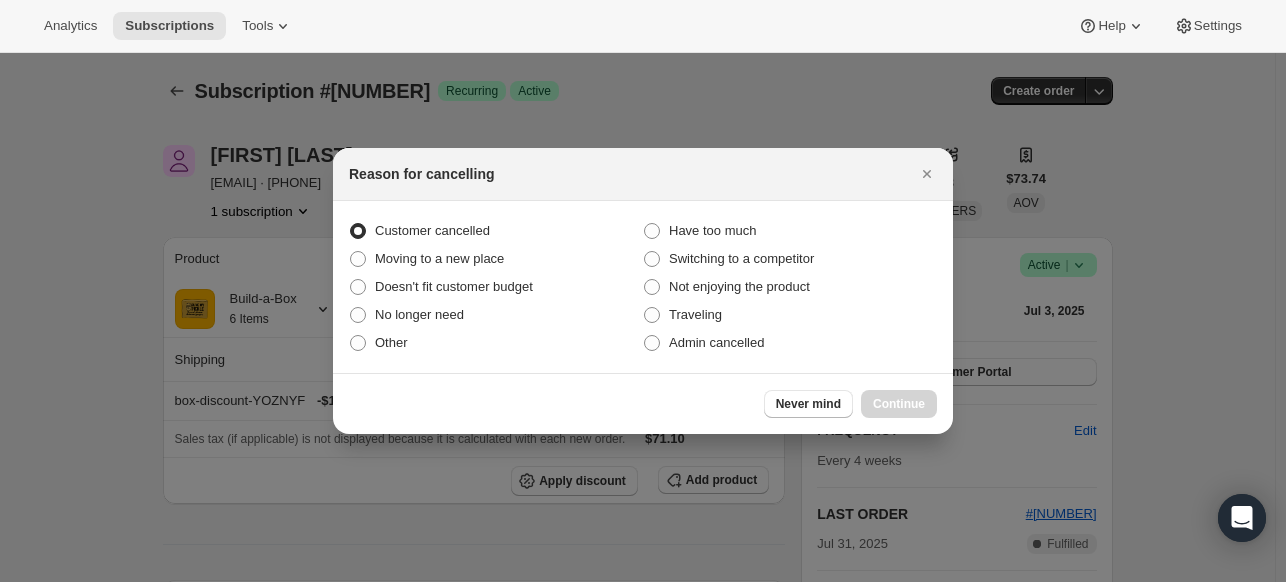 radio on "true" 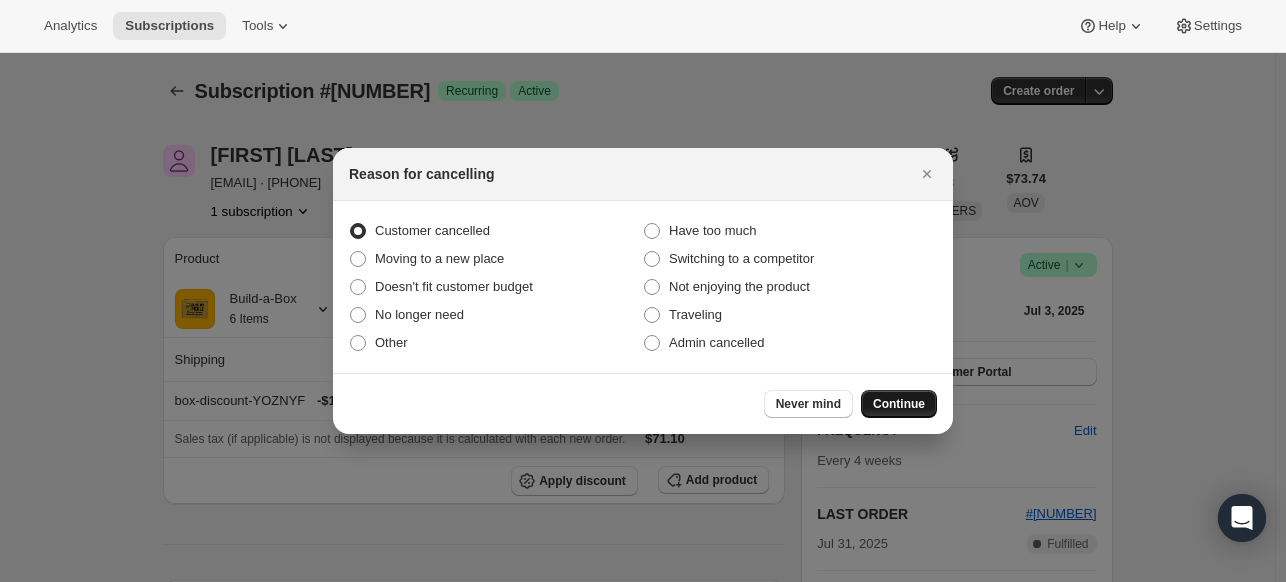 click on "Continue" at bounding box center [899, 404] 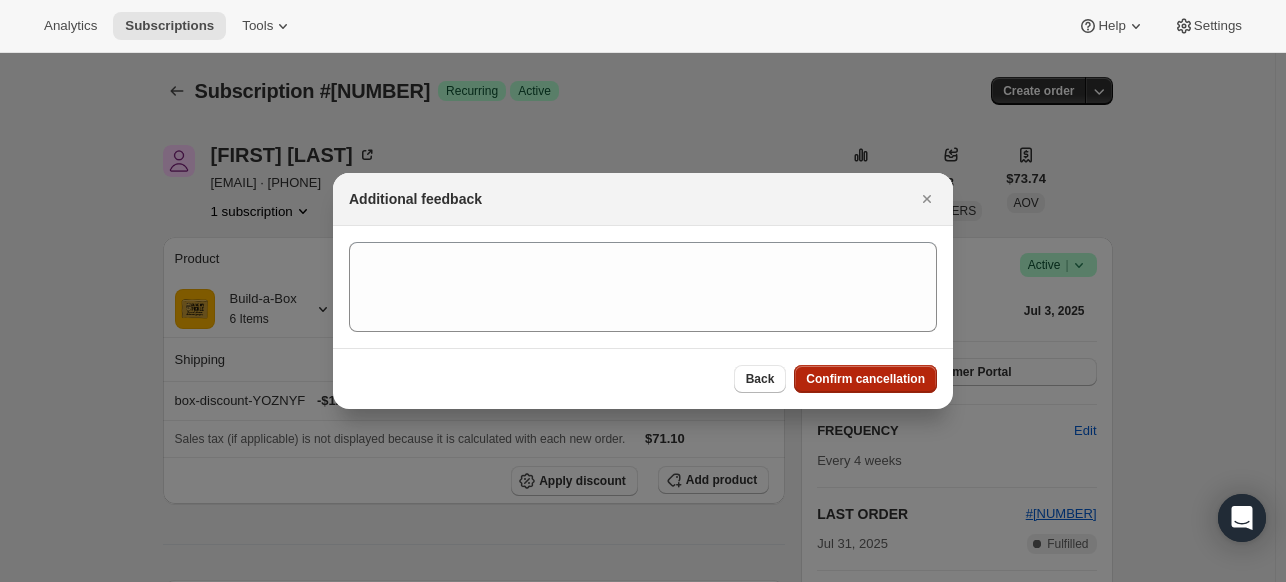 click on "Confirm cancellation" at bounding box center [865, 379] 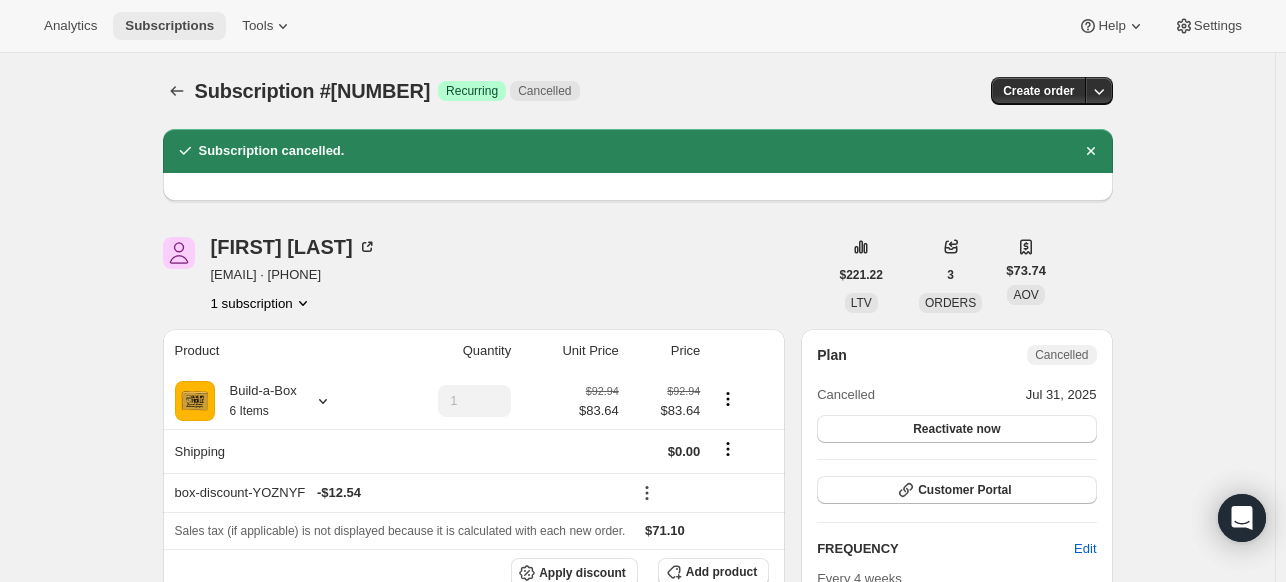 click on "Subscriptions" at bounding box center [169, 26] 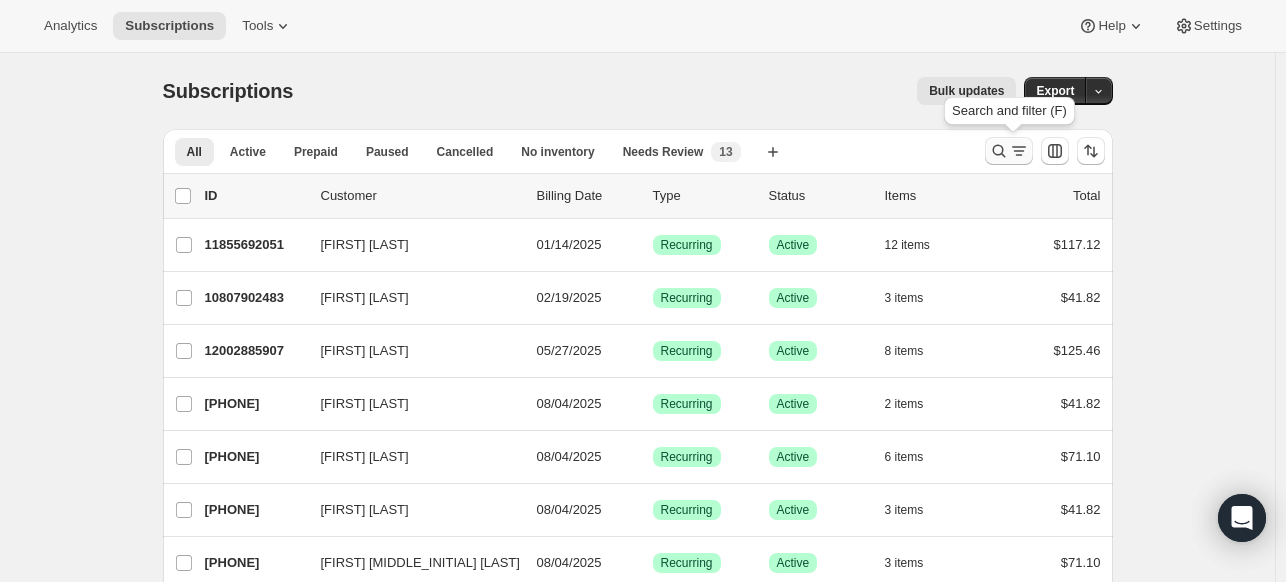 click 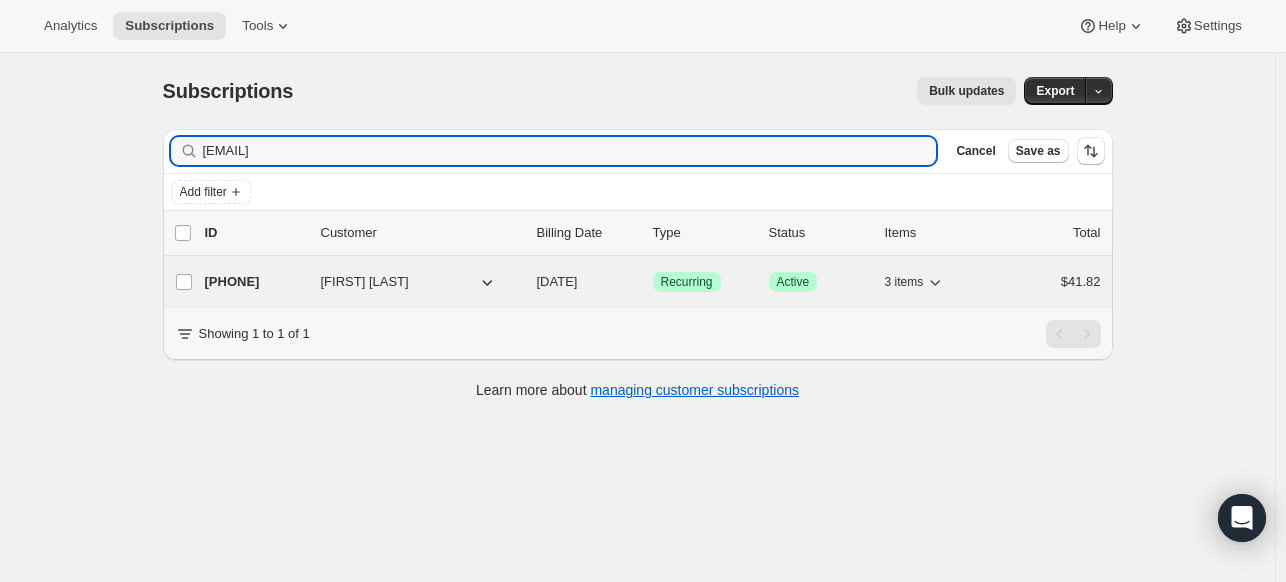 type on "[EMAIL]" 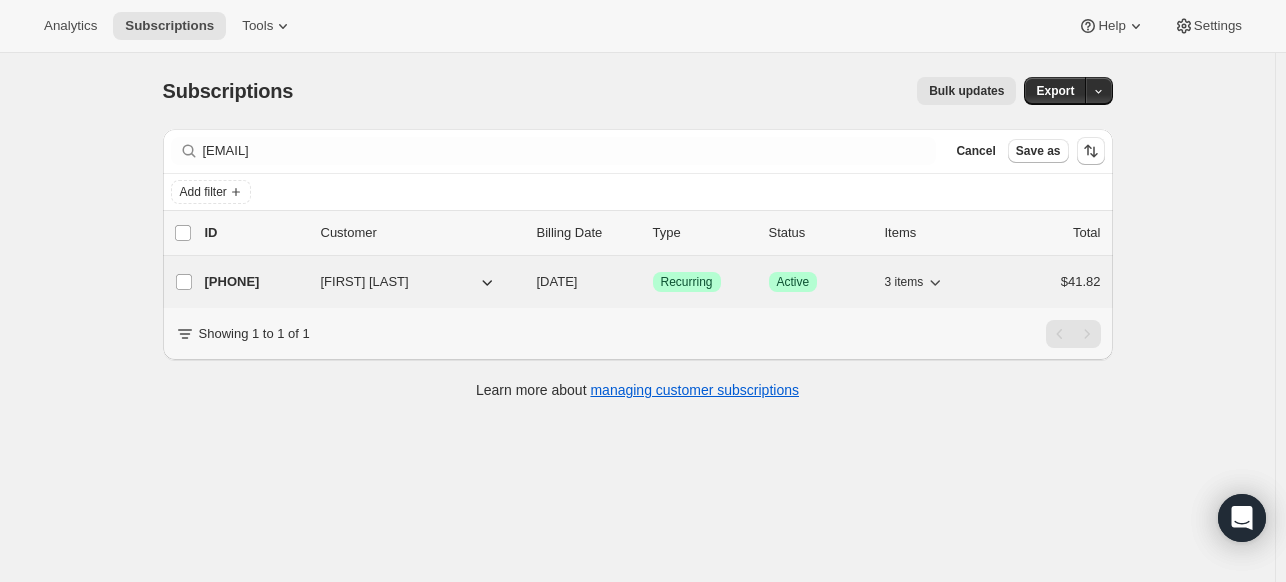 click on "[PHONE]" at bounding box center (255, 282) 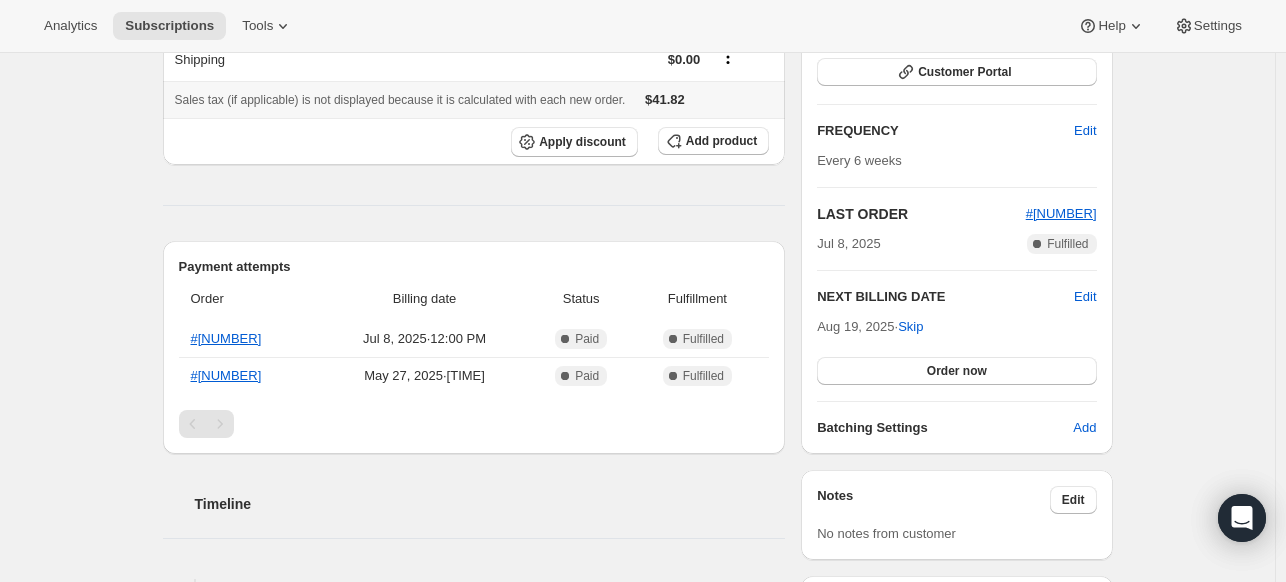 scroll, scrollTop: 0, scrollLeft: 0, axis: both 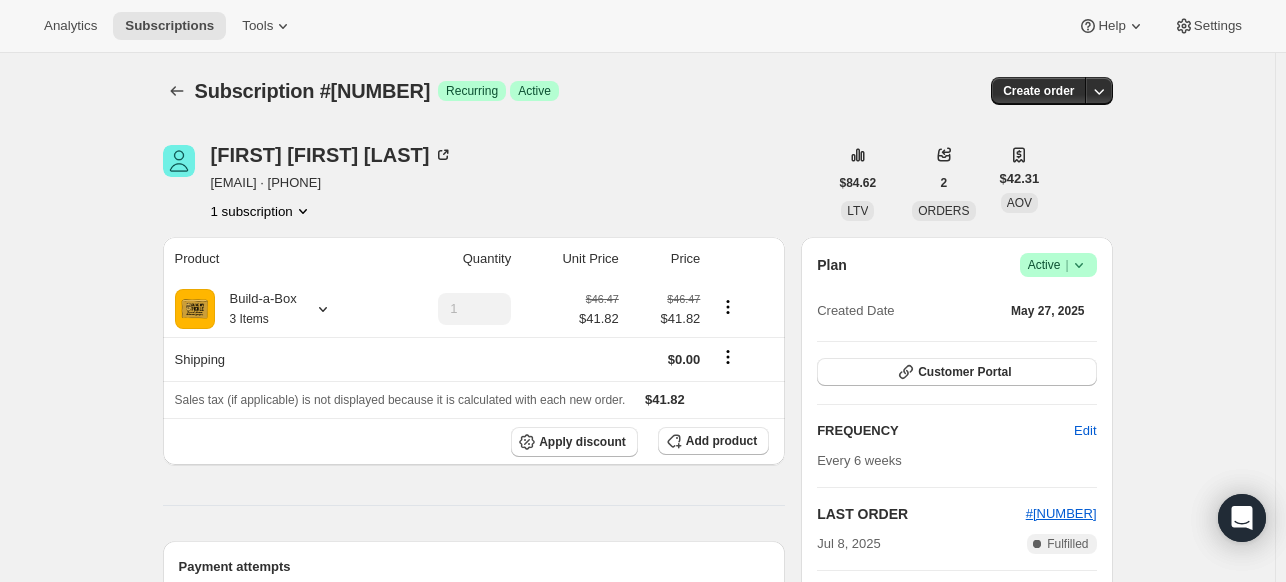 click on "Success Active |" at bounding box center (1058, 265) 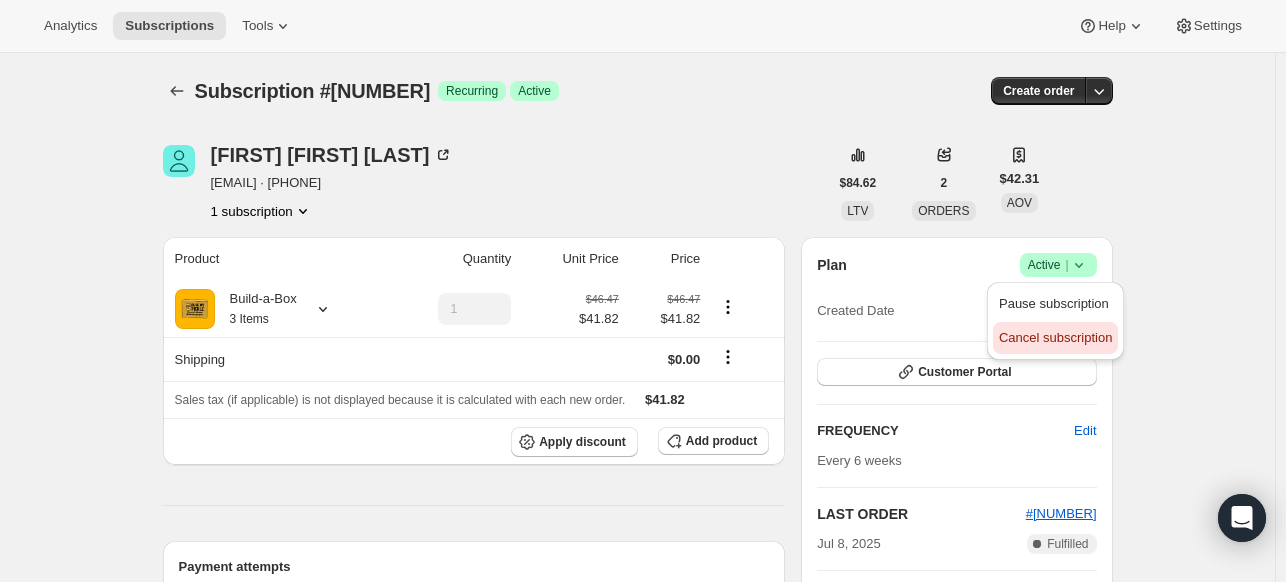 click on "Cancel subscription" at bounding box center (1055, 337) 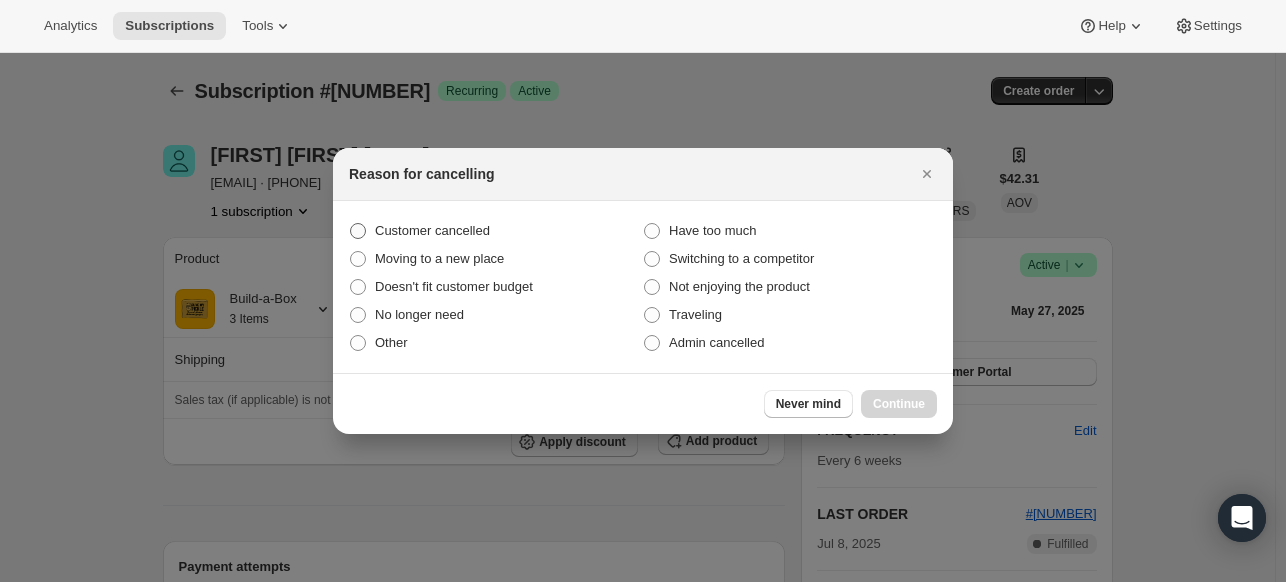 click on "Customer cancelled" at bounding box center [432, 230] 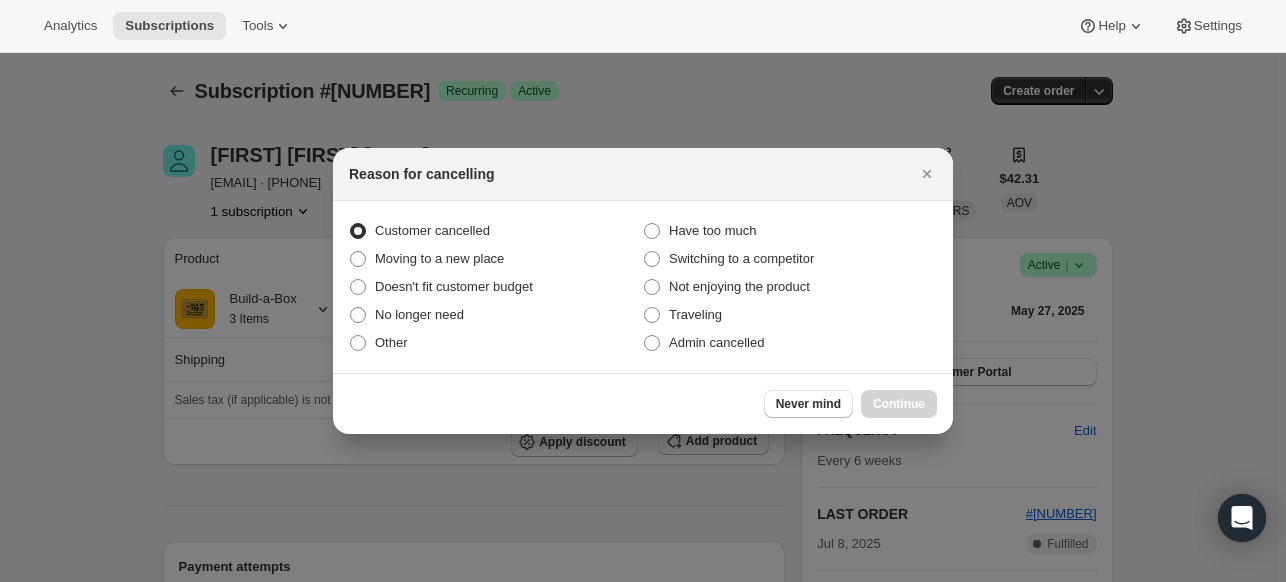 radio on "true" 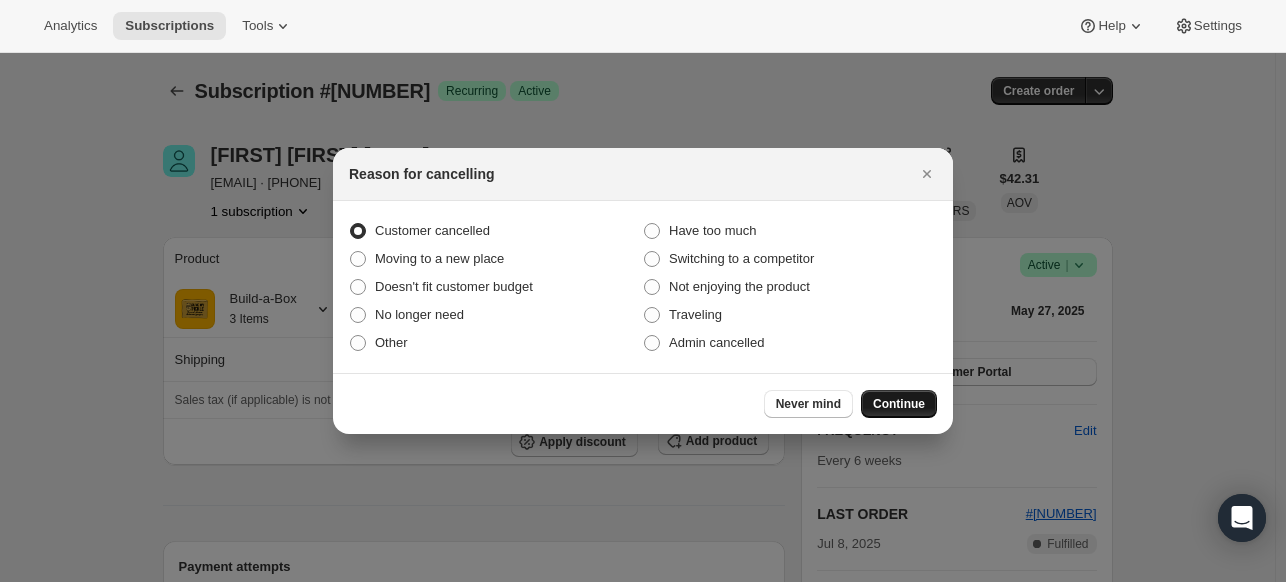 click on "Continue" at bounding box center (899, 404) 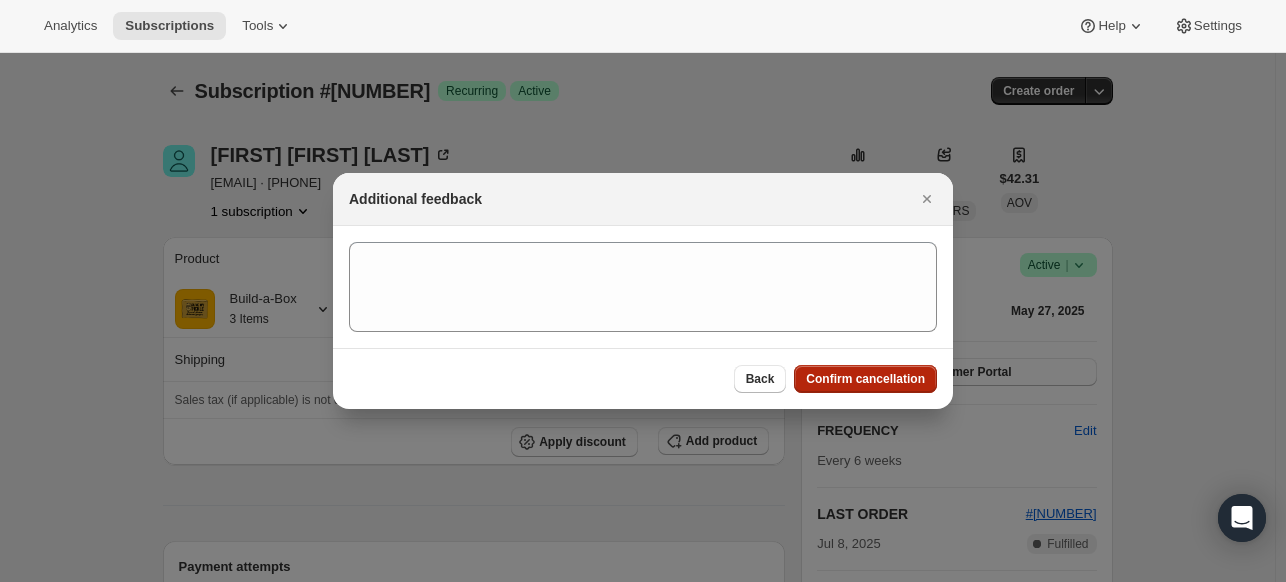 click on "Confirm cancellation" at bounding box center (865, 379) 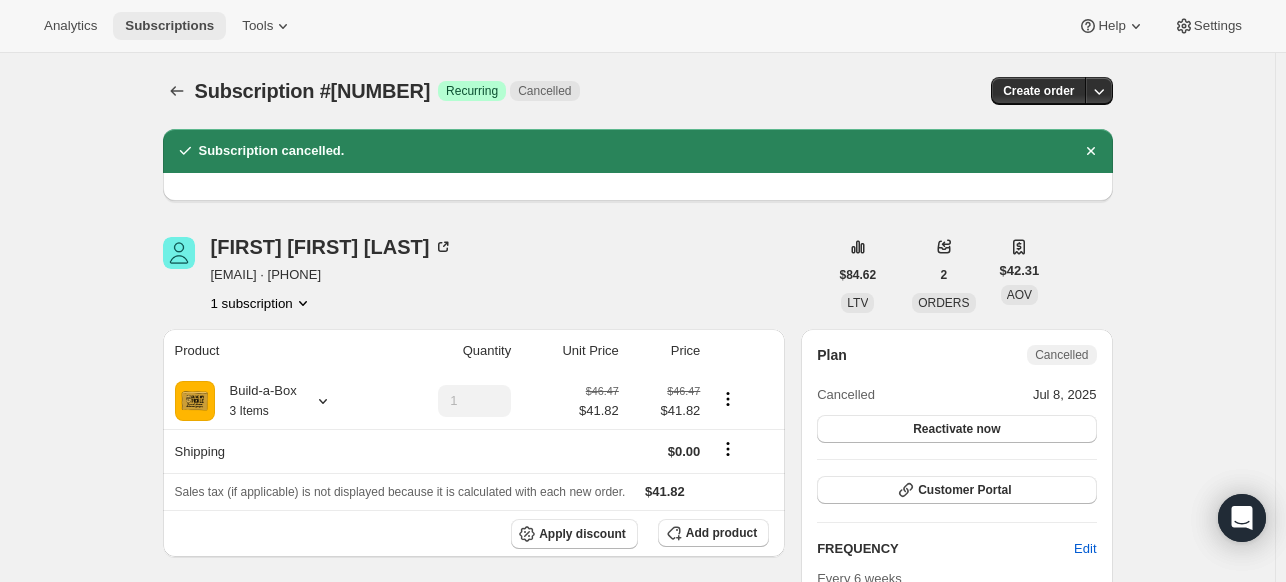 click on "Subscriptions" at bounding box center [169, 26] 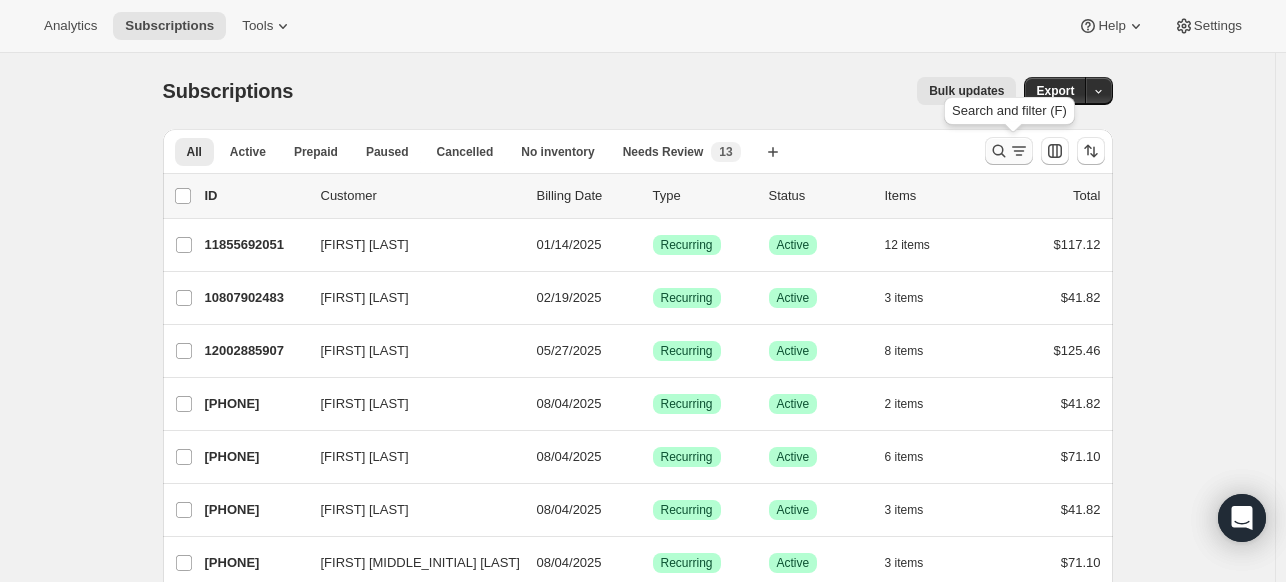 click 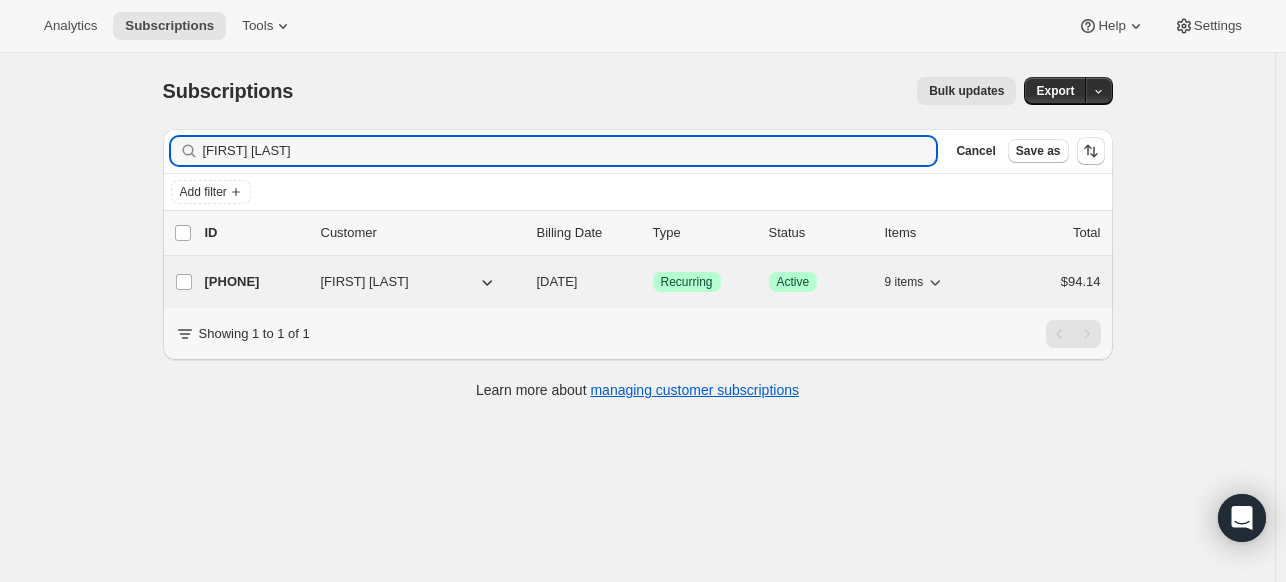 type on "[FIRST] [LAST]" 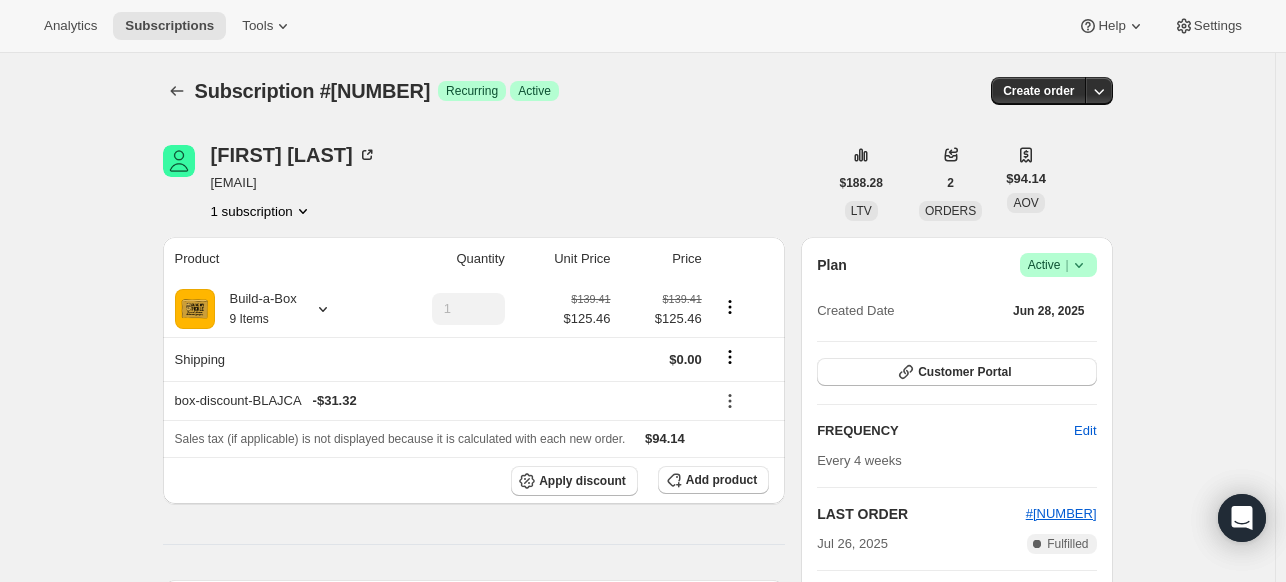 drag, startPoint x: 366, startPoint y: 183, endPoint x: 208, endPoint y: 184, distance: 158.00316 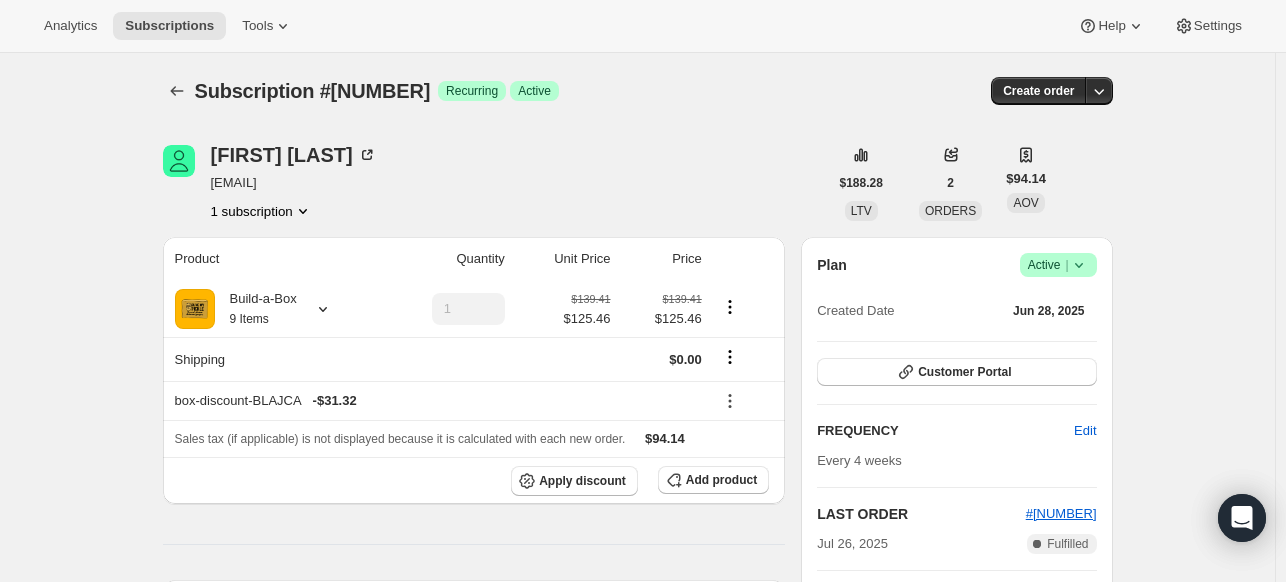 click on "Success Active |" at bounding box center [1058, 265] 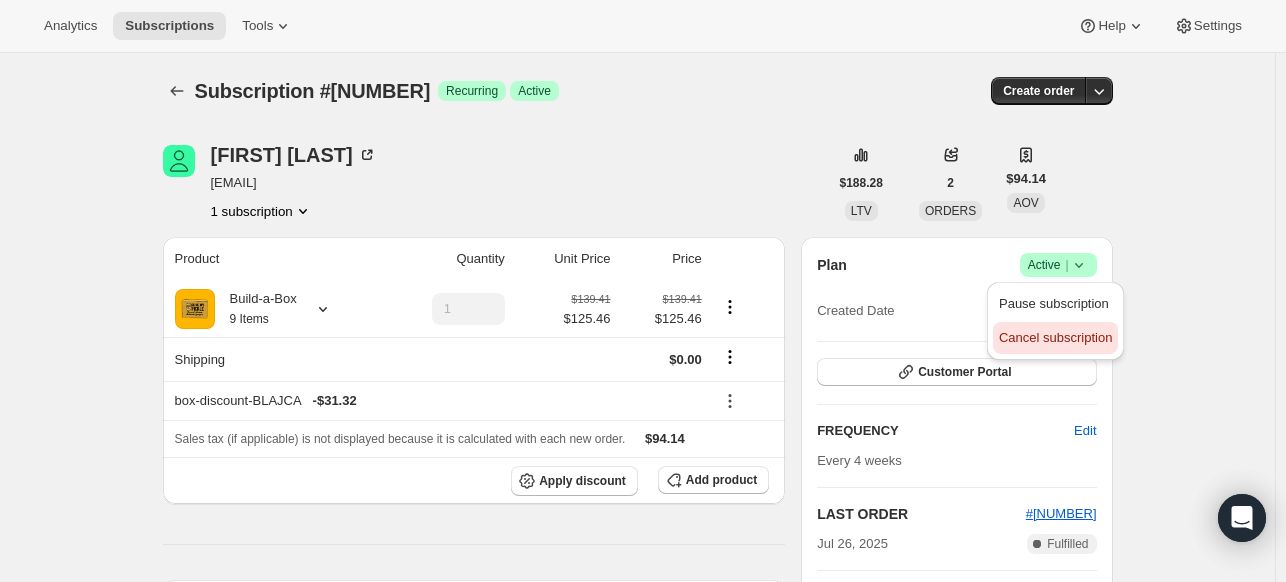click on "Cancel subscription" at bounding box center [1055, 338] 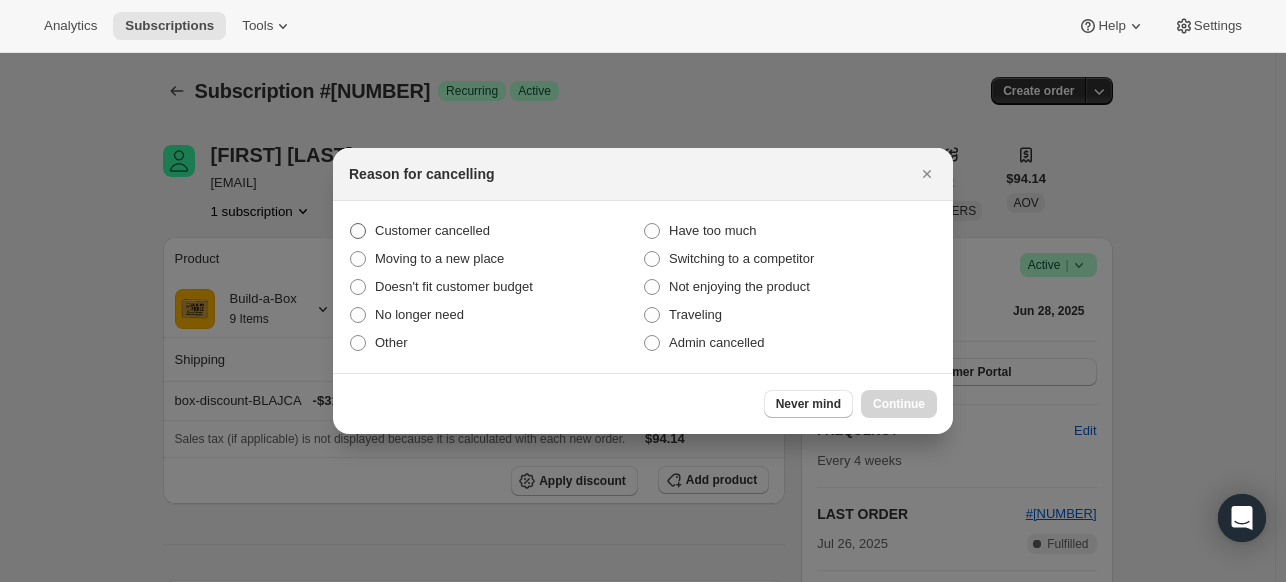 click on "Customer cancelled" at bounding box center [432, 231] 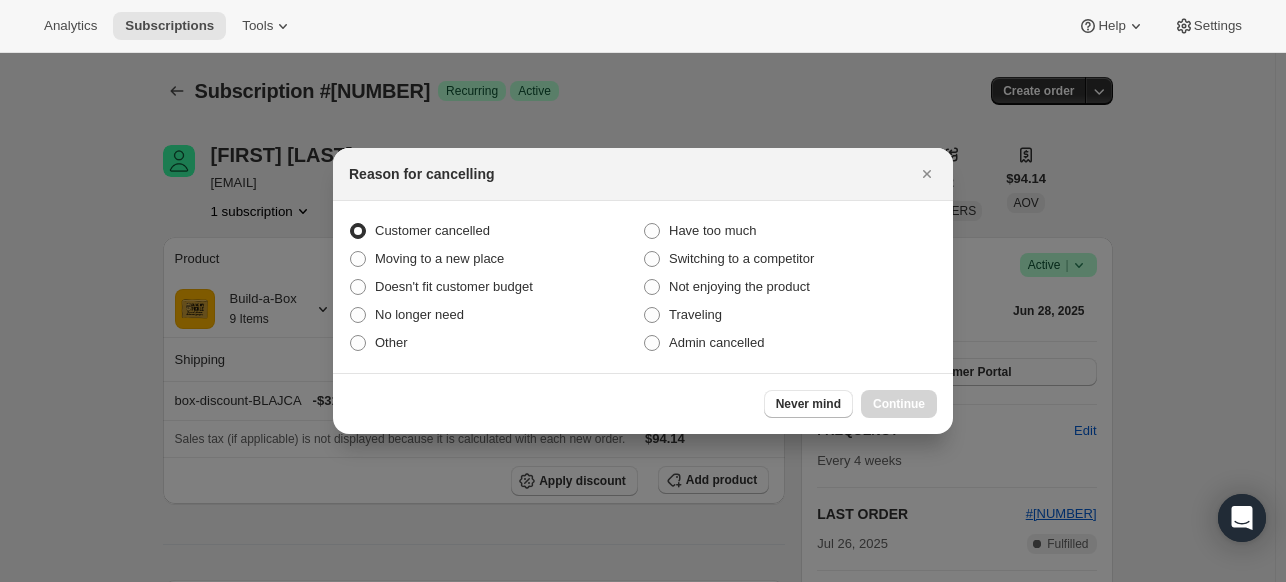 radio on "true" 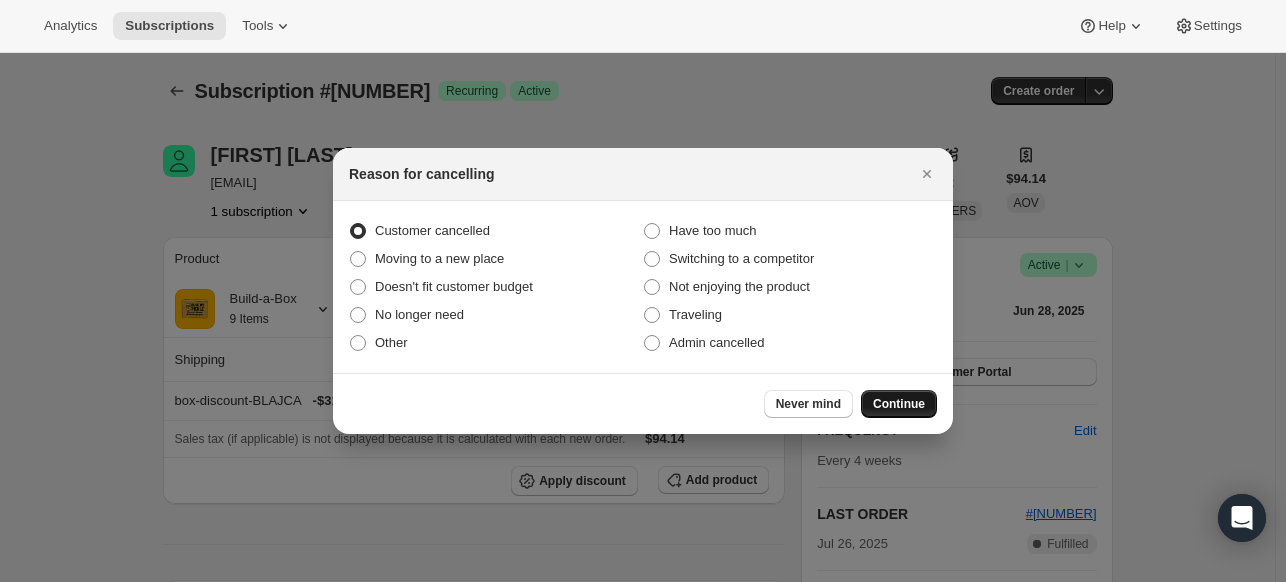 click on "Continue" at bounding box center [899, 404] 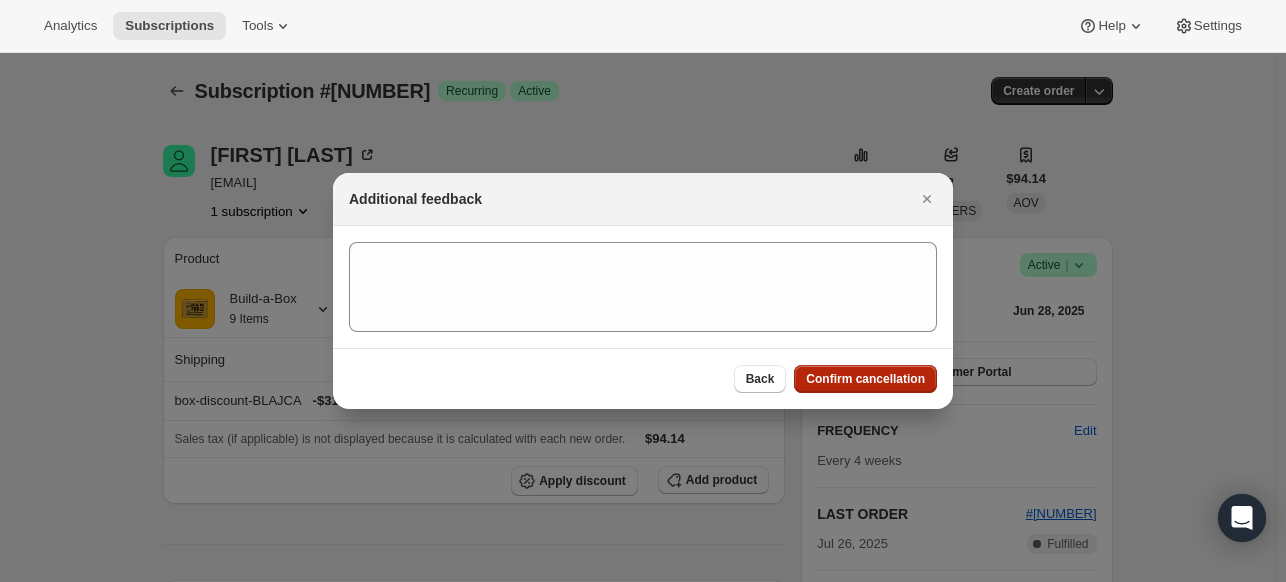 click on "Confirm cancellation" at bounding box center (865, 379) 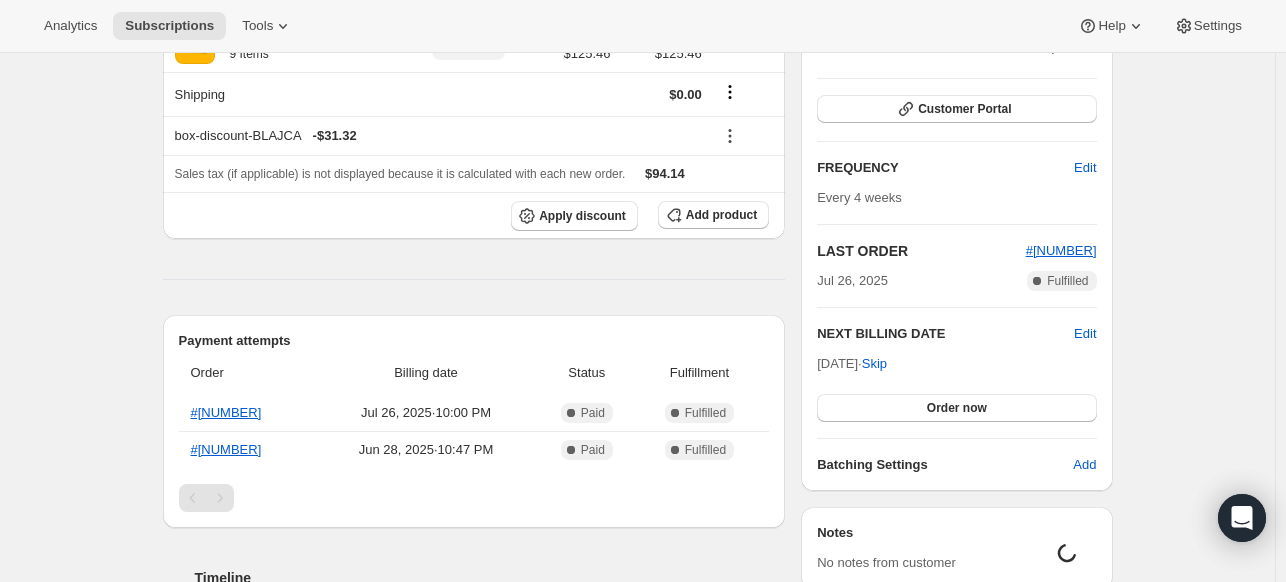 scroll, scrollTop: 300, scrollLeft: 0, axis: vertical 